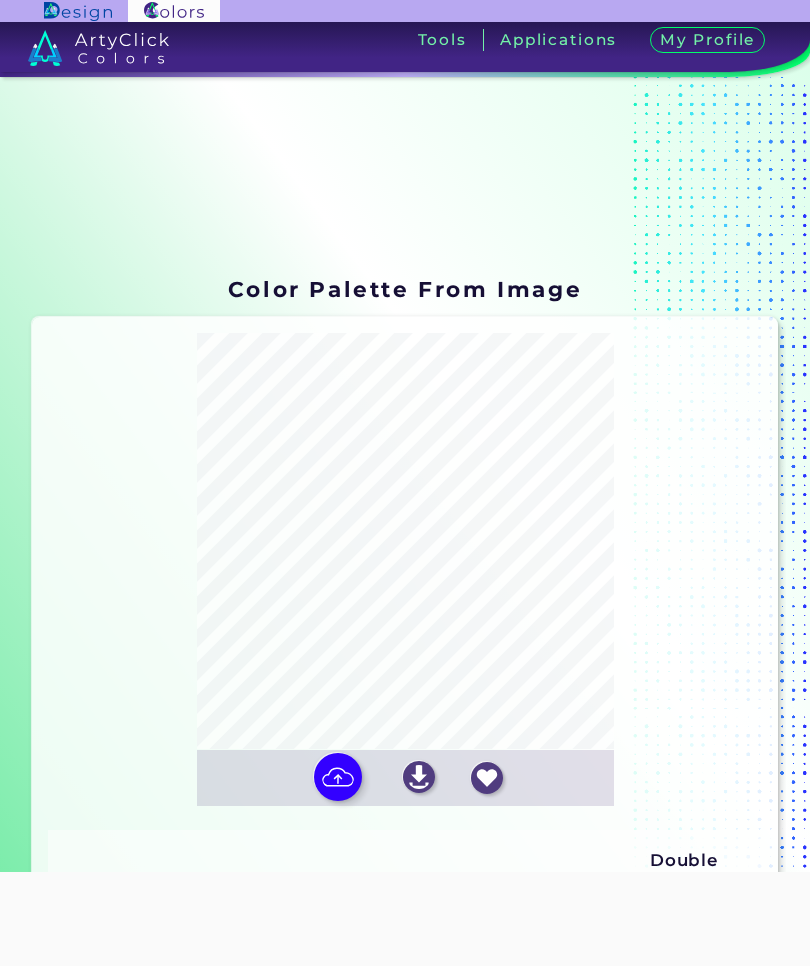 scroll, scrollTop: 0, scrollLeft: 0, axis: both 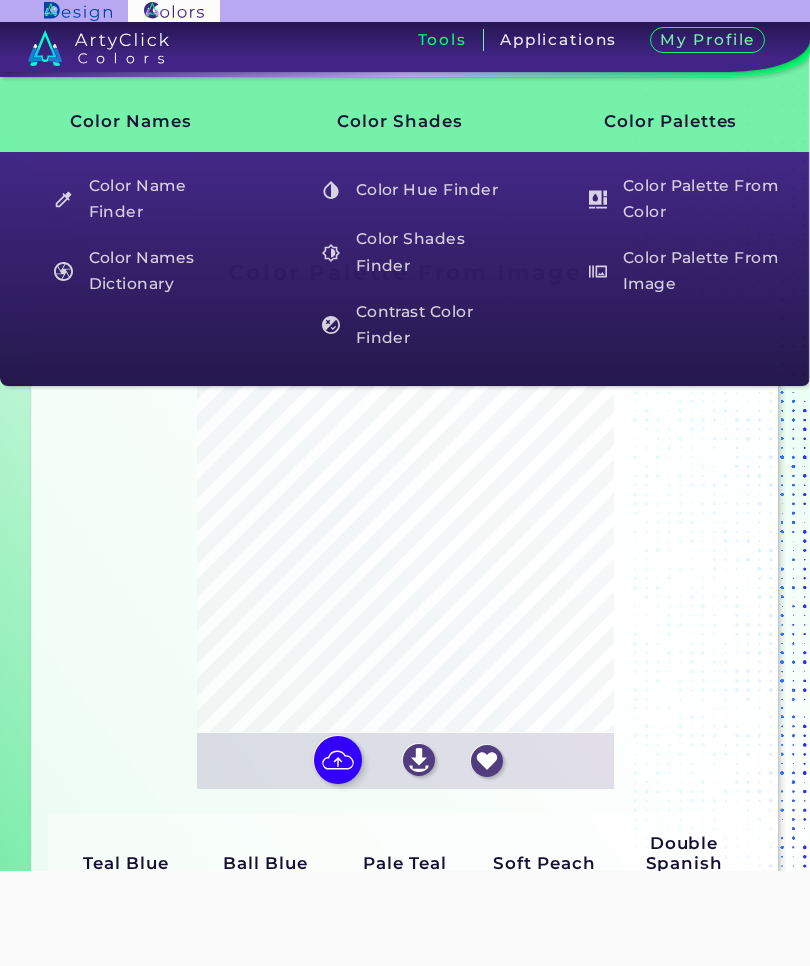 click on "Tools" at bounding box center [442, 39] 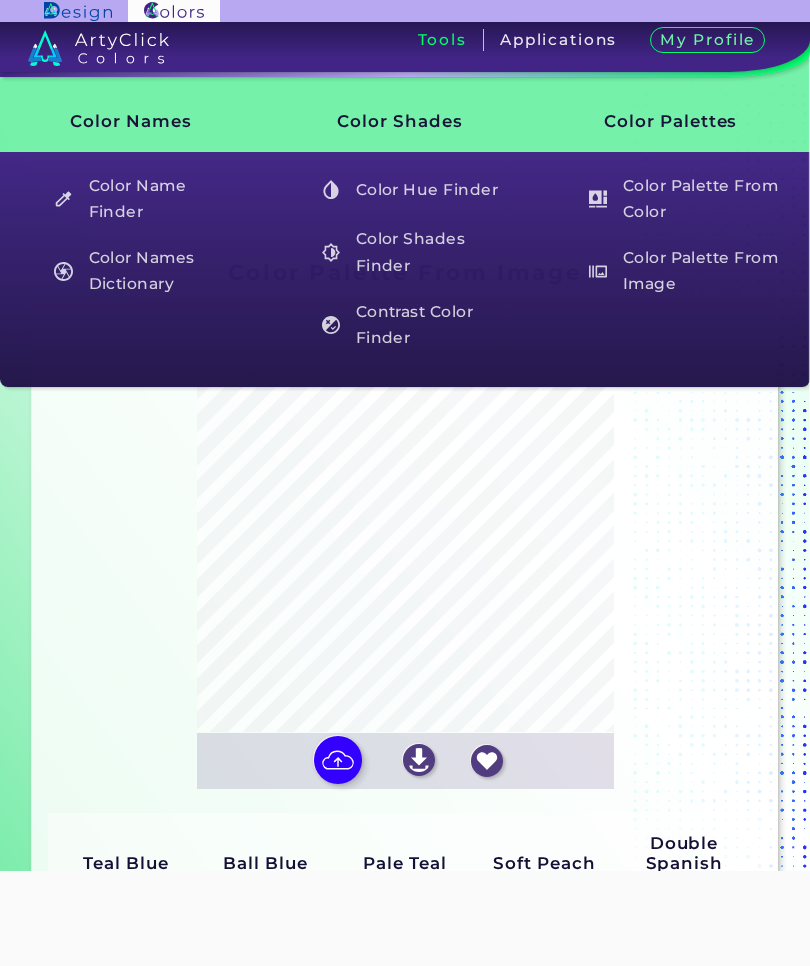 click on "Color Palette From Color" at bounding box center (680, 199) 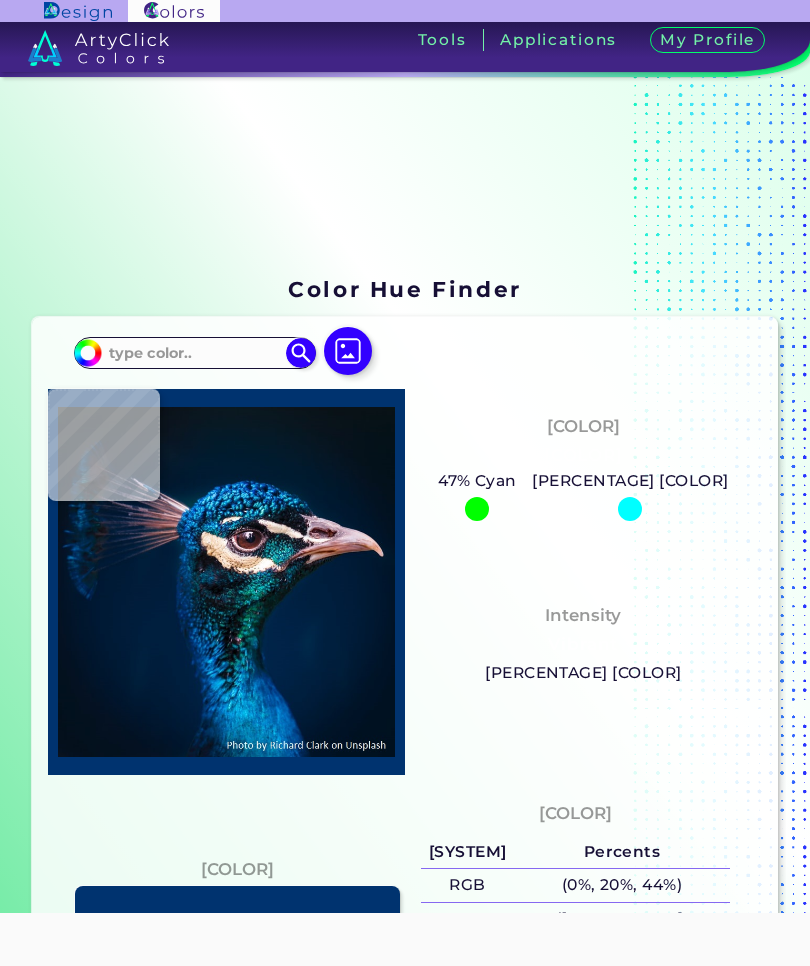 scroll, scrollTop: 0, scrollLeft: 0, axis: both 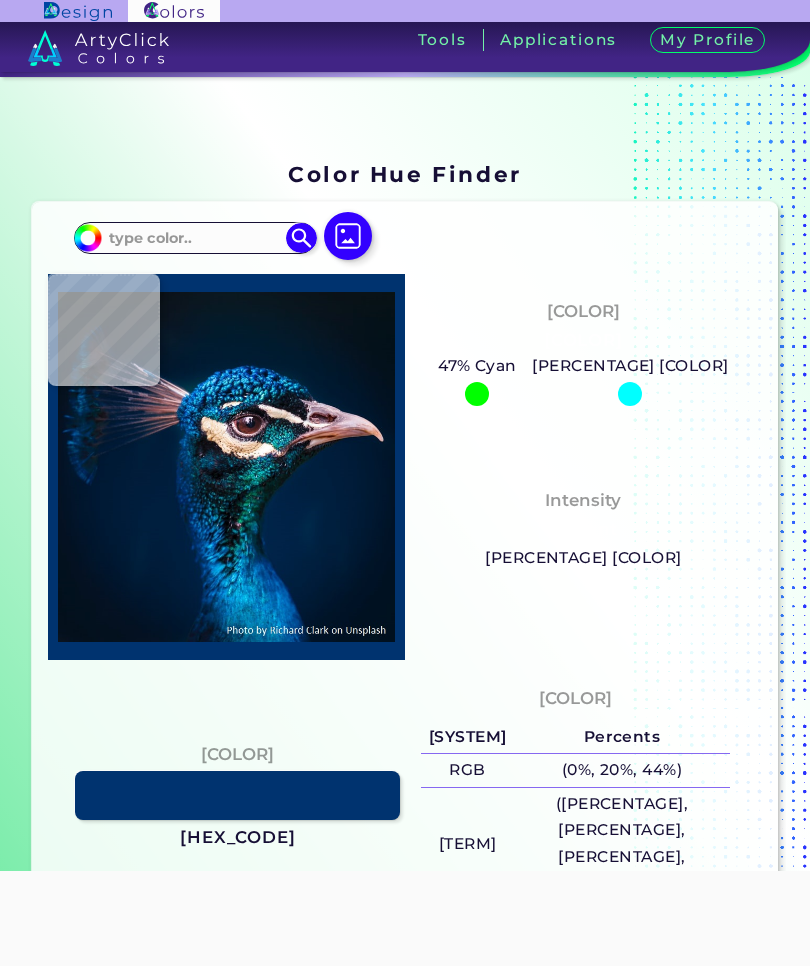 click at bounding box center [348, 236] 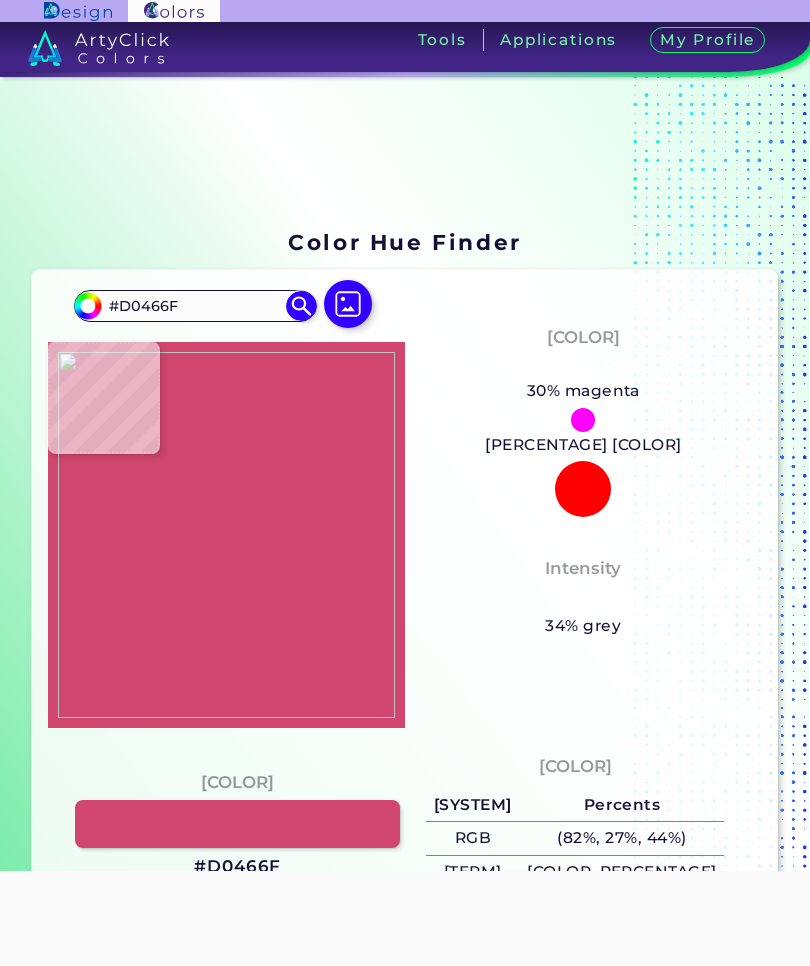 scroll, scrollTop: 31, scrollLeft: 0, axis: vertical 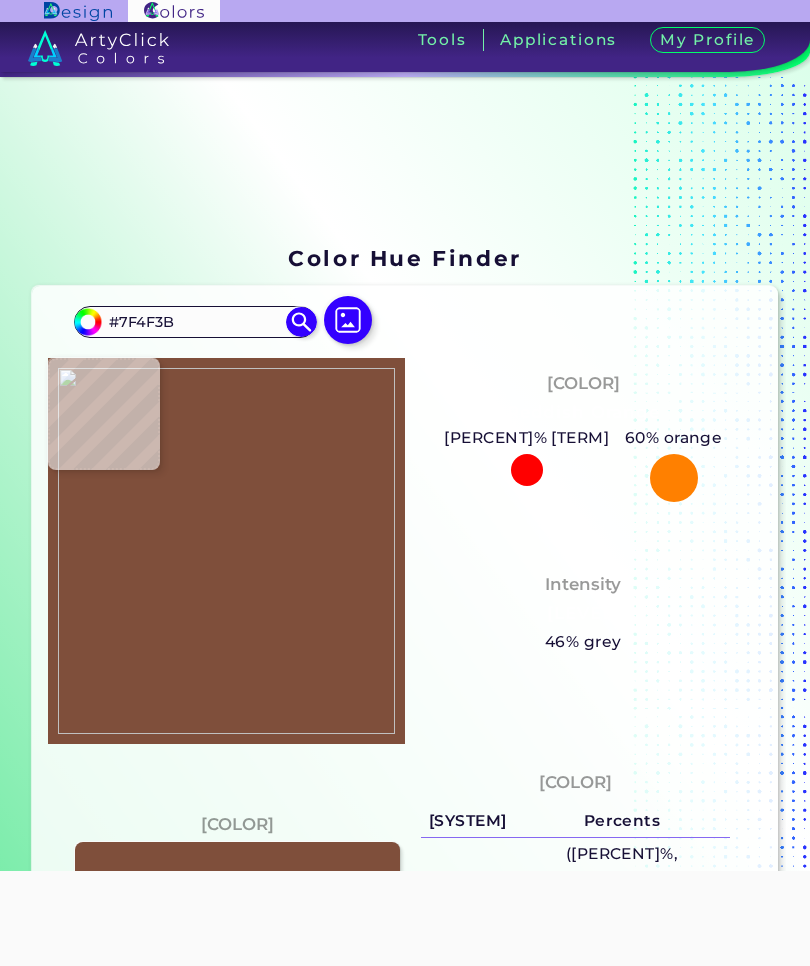click on "Tools" at bounding box center [442, 39] 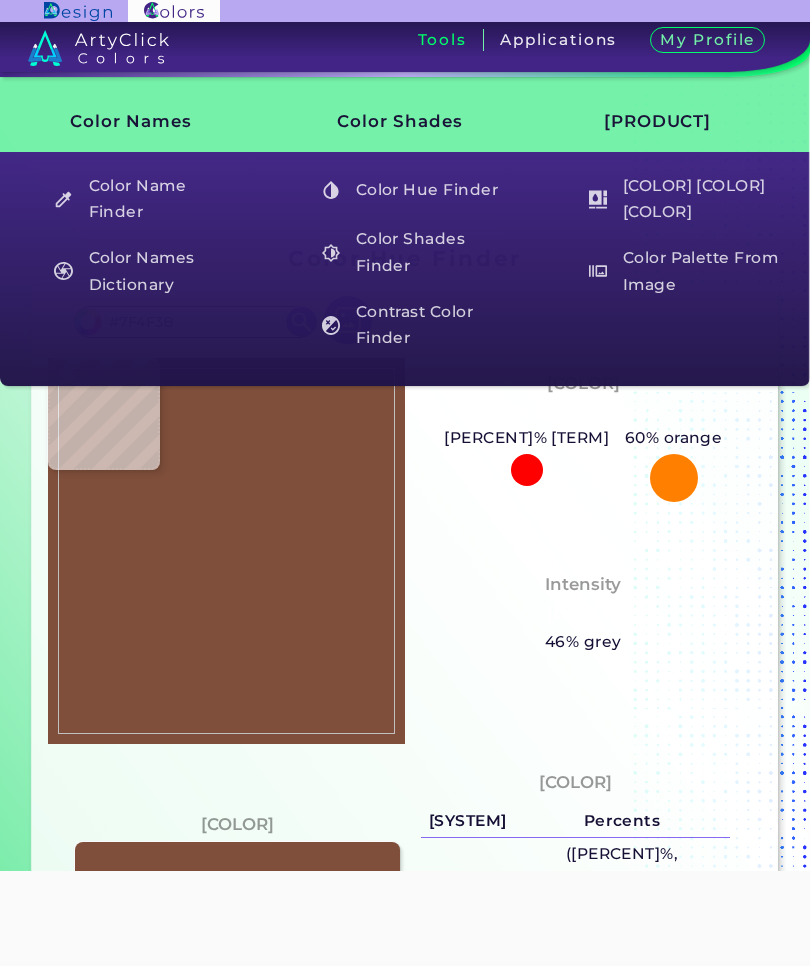 click on "Color Shades Finder" at bounding box center (413, 252) 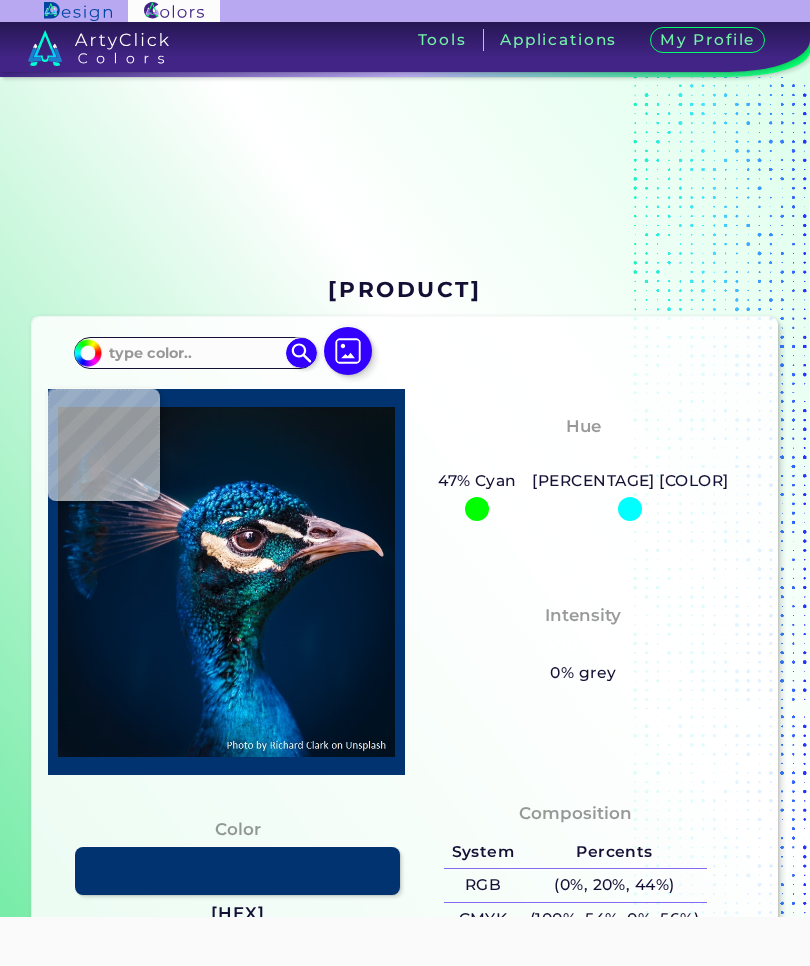 scroll, scrollTop: 0, scrollLeft: 0, axis: both 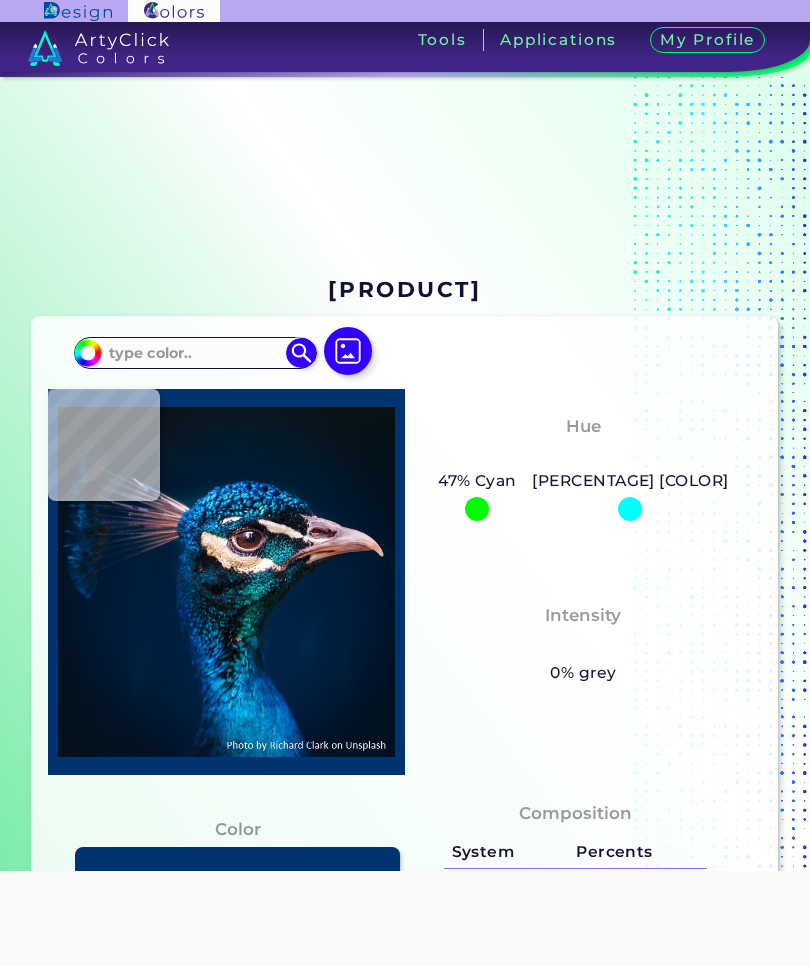 click at bounding box center (405, 11) 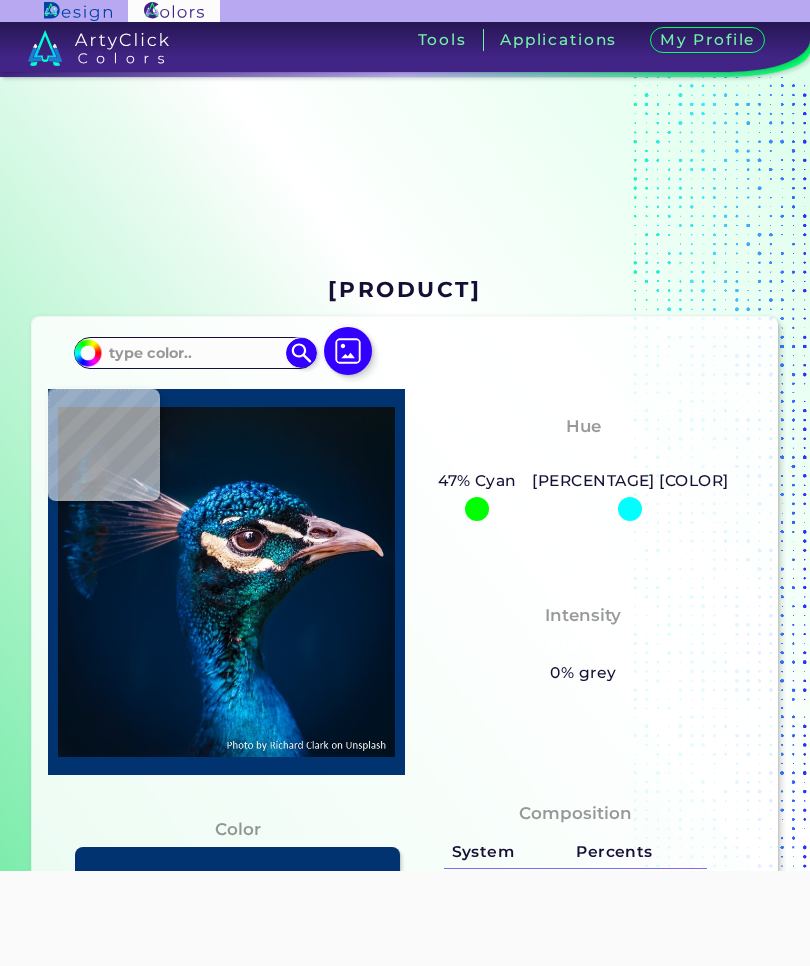 click on "Tools" at bounding box center [442, 39] 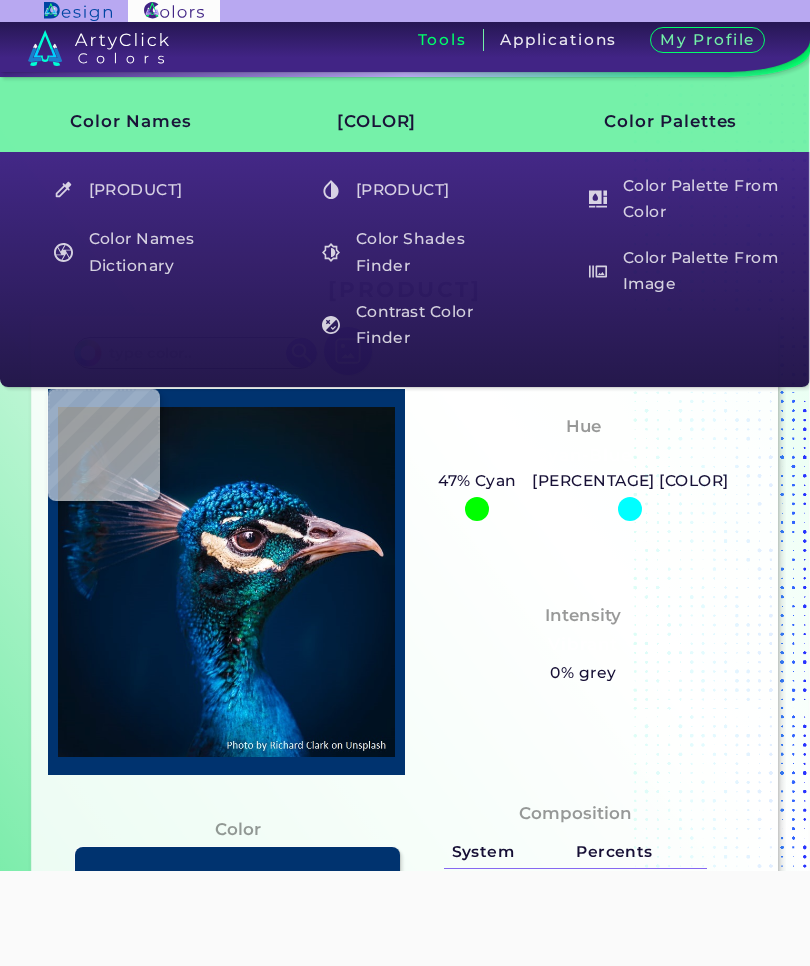 click on "Contrast Color Finder" at bounding box center (413, 325) 